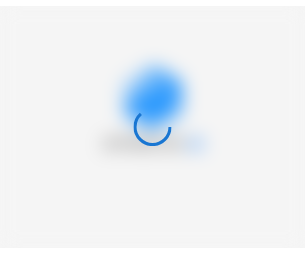 scroll, scrollTop: 0, scrollLeft: 0, axis: both 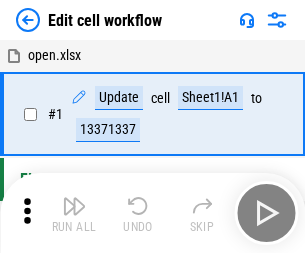 click at bounding box center [74, 206] 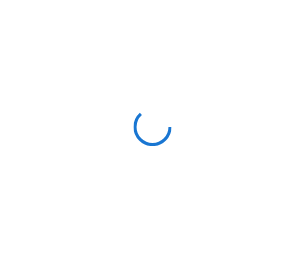 scroll, scrollTop: 0, scrollLeft: 0, axis: both 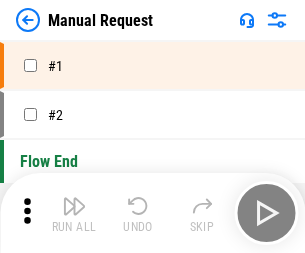 click at bounding box center (74, 206) 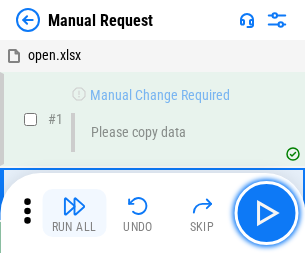 scroll, scrollTop: 68, scrollLeft: 0, axis: vertical 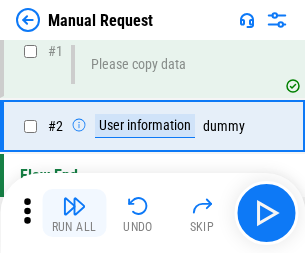 click at bounding box center [74, 206] 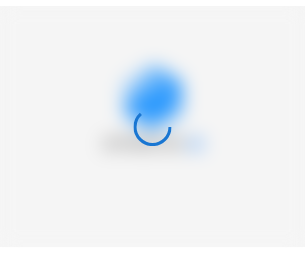 scroll, scrollTop: 0, scrollLeft: 0, axis: both 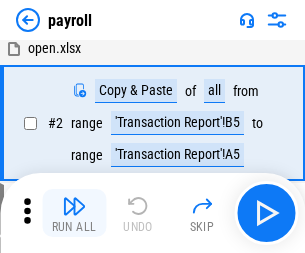 click at bounding box center [74, 206] 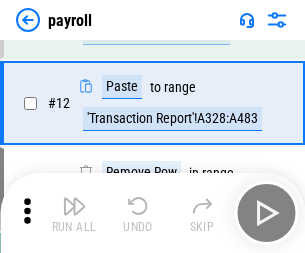 scroll, scrollTop: 247, scrollLeft: 0, axis: vertical 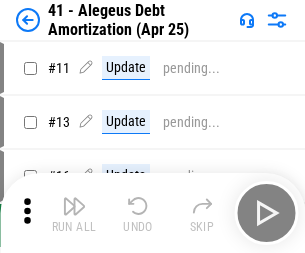 click at bounding box center (74, 206) 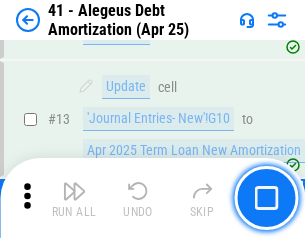 scroll, scrollTop: 247, scrollLeft: 0, axis: vertical 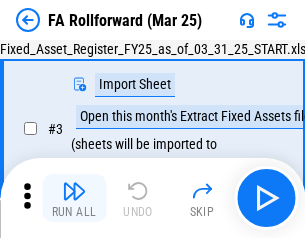 click at bounding box center [74, 191] 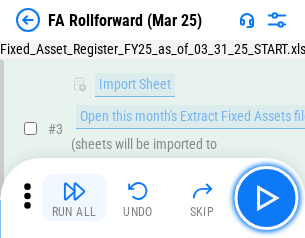 scroll, scrollTop: 184, scrollLeft: 0, axis: vertical 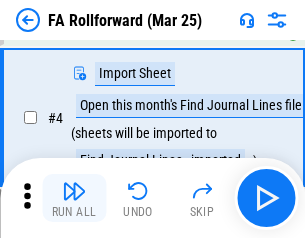 click at bounding box center (74, 191) 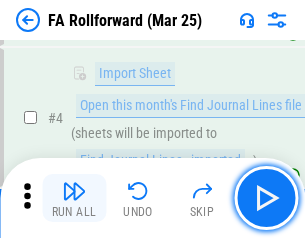 scroll, scrollTop: 313, scrollLeft: 0, axis: vertical 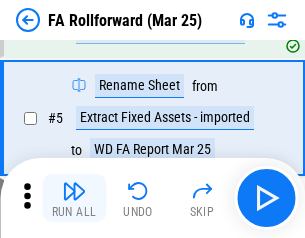 click at bounding box center (74, 191) 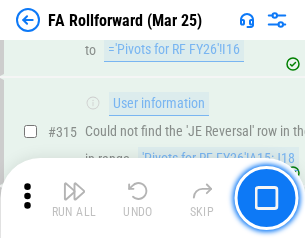 scroll, scrollTop: 9517, scrollLeft: 0, axis: vertical 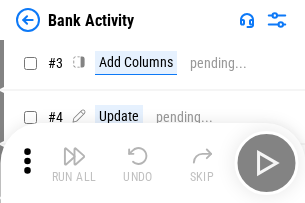 click at bounding box center (74, 156) 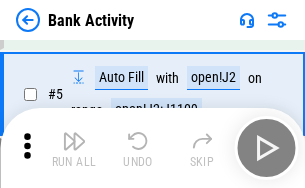 scroll, scrollTop: 106, scrollLeft: 0, axis: vertical 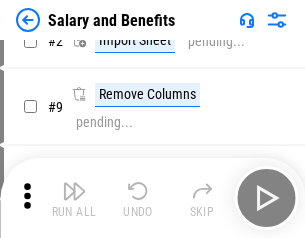 click at bounding box center [74, 191] 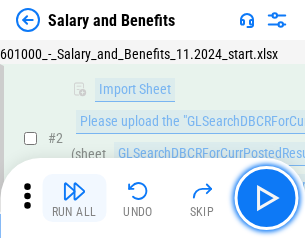 scroll, scrollTop: 145, scrollLeft: 0, axis: vertical 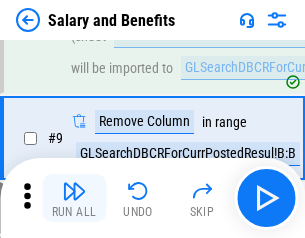 click at bounding box center [74, 191] 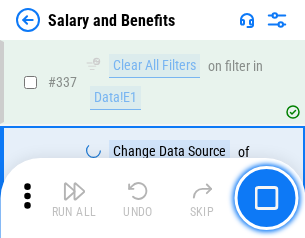 scroll, scrollTop: 9364, scrollLeft: 0, axis: vertical 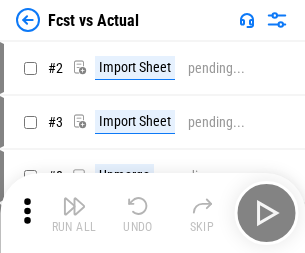 click at bounding box center (74, 206) 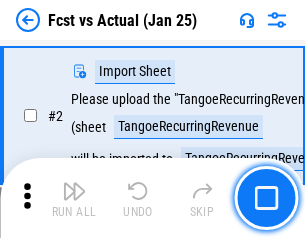 scroll, scrollTop: 187, scrollLeft: 0, axis: vertical 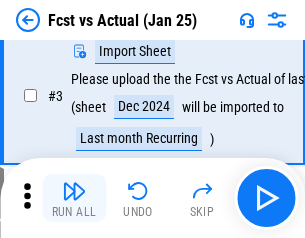 click at bounding box center (74, 191) 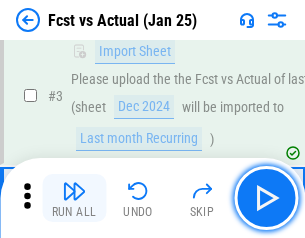 scroll, scrollTop: 300, scrollLeft: 0, axis: vertical 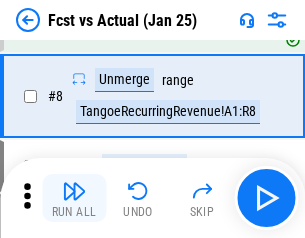 click at bounding box center [74, 191] 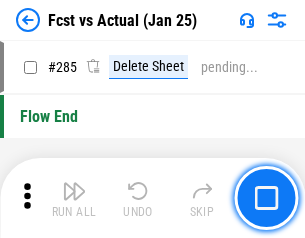 scroll, scrollTop: 9465, scrollLeft: 0, axis: vertical 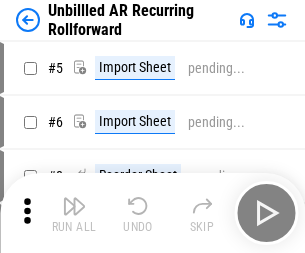 click at bounding box center [74, 206] 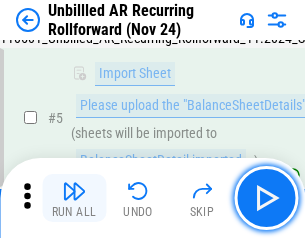 scroll, scrollTop: 188, scrollLeft: 0, axis: vertical 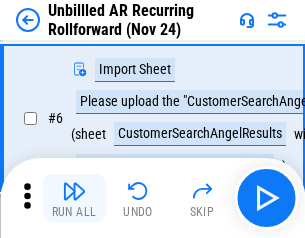 click at bounding box center [74, 191] 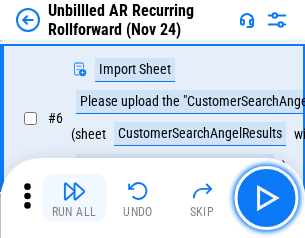scroll, scrollTop: 322, scrollLeft: 0, axis: vertical 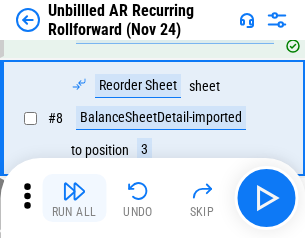 click at bounding box center (74, 191) 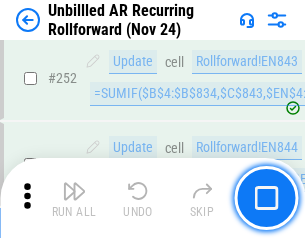 scroll, scrollTop: 6793, scrollLeft: 0, axis: vertical 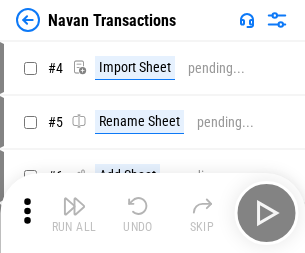 click at bounding box center (74, 206) 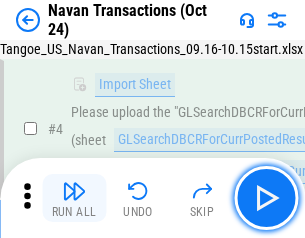 scroll, scrollTop: 172, scrollLeft: 0, axis: vertical 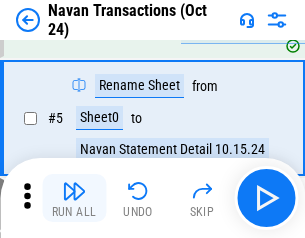 click at bounding box center [74, 191] 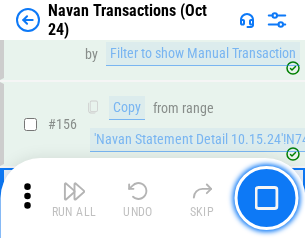 scroll, scrollTop: 6484, scrollLeft: 0, axis: vertical 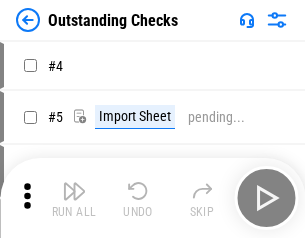 click at bounding box center [74, 191] 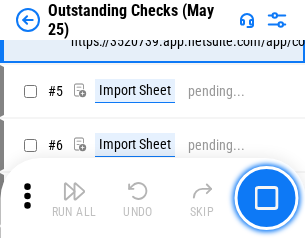 scroll, scrollTop: 209, scrollLeft: 0, axis: vertical 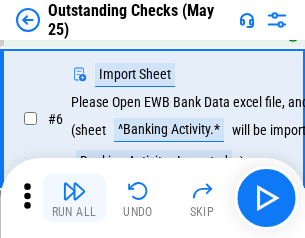 click at bounding box center [74, 191] 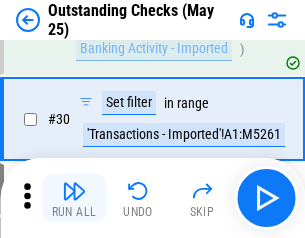 click at bounding box center [74, 191] 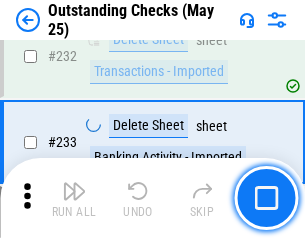 scroll, scrollTop: 6073, scrollLeft: 0, axis: vertical 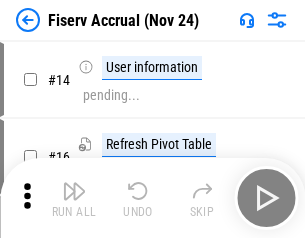 click at bounding box center (74, 191) 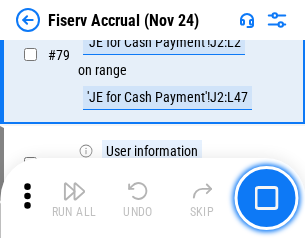 scroll, scrollTop: 2628, scrollLeft: 0, axis: vertical 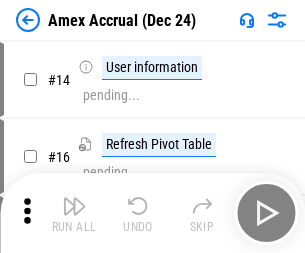 click at bounding box center (74, 206) 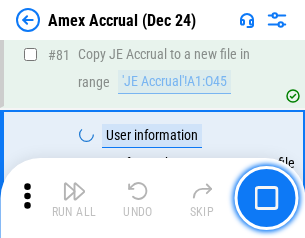 scroll, scrollTop: 2596, scrollLeft: 0, axis: vertical 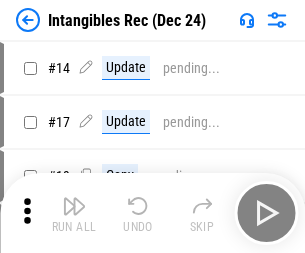 click at bounding box center (74, 206) 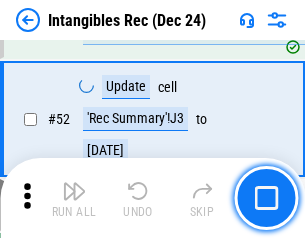 scroll, scrollTop: 779, scrollLeft: 0, axis: vertical 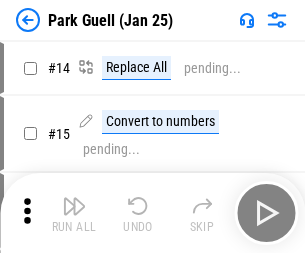 click at bounding box center [74, 206] 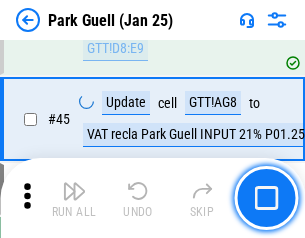 scroll, scrollTop: 2501, scrollLeft: 0, axis: vertical 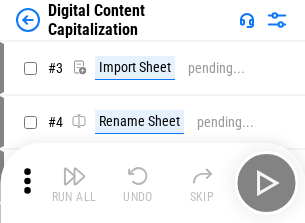 click at bounding box center (74, 176) 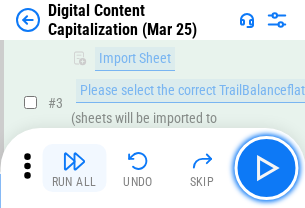 scroll, scrollTop: 187, scrollLeft: 0, axis: vertical 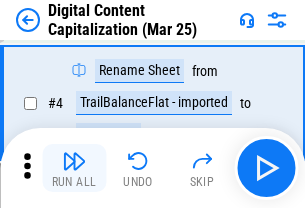 click at bounding box center (74, 161) 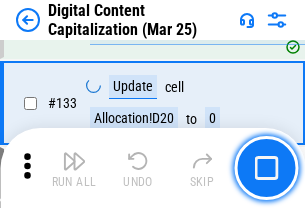 scroll, scrollTop: 2121, scrollLeft: 0, axis: vertical 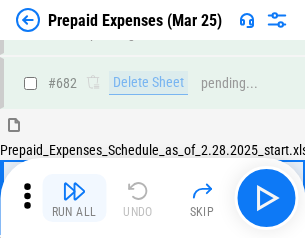 click at bounding box center (74, 191) 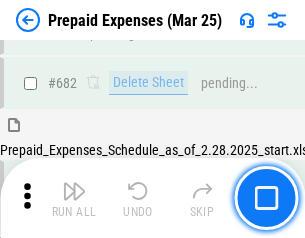 scroll, scrollTop: 5499, scrollLeft: 0, axis: vertical 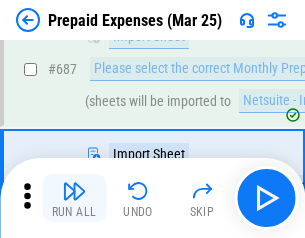 click at bounding box center (74, 191) 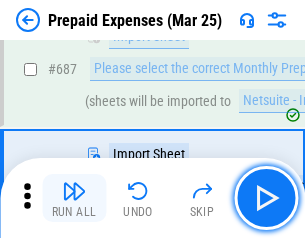 scroll, scrollTop: 5601, scrollLeft: 0, axis: vertical 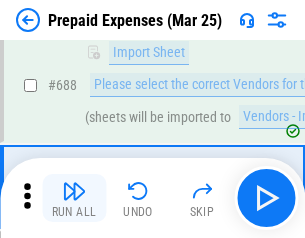 click at bounding box center [74, 191] 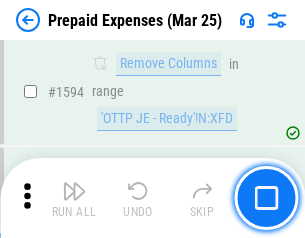 scroll, scrollTop: 19472, scrollLeft: 0, axis: vertical 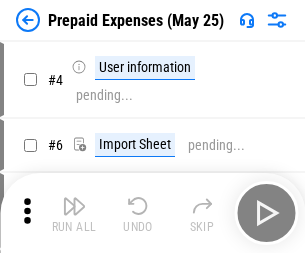 click at bounding box center [74, 206] 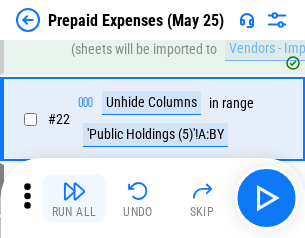 click at bounding box center [74, 191] 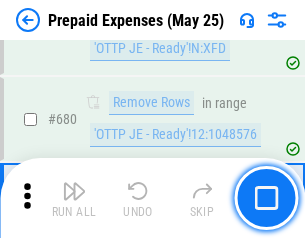 scroll, scrollTop: 6964, scrollLeft: 0, axis: vertical 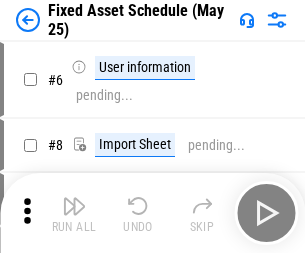 click at bounding box center [74, 206] 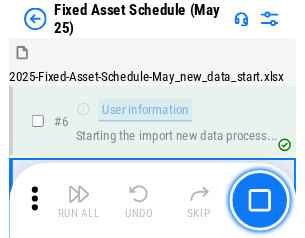 scroll, scrollTop: 210, scrollLeft: 0, axis: vertical 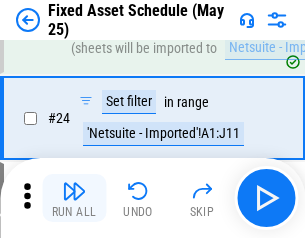 click at bounding box center [74, 191] 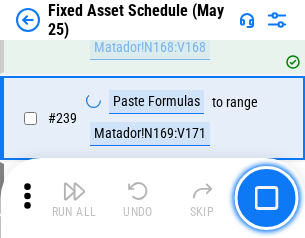 scroll, scrollTop: 6195, scrollLeft: 0, axis: vertical 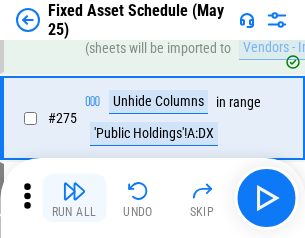 click at bounding box center [74, 191] 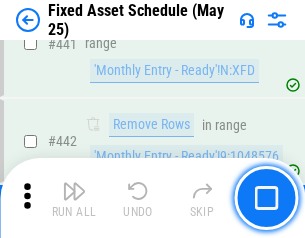 scroll, scrollTop: 8940, scrollLeft: 0, axis: vertical 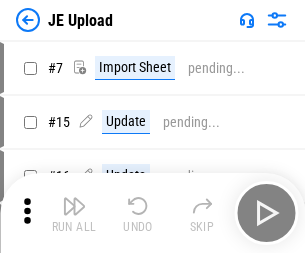 click at bounding box center [74, 206] 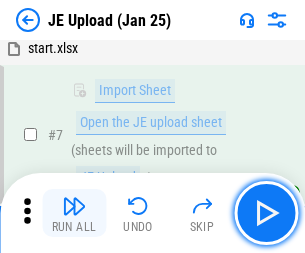 scroll, scrollTop: 145, scrollLeft: 0, axis: vertical 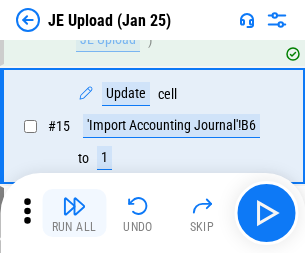 click at bounding box center [74, 206] 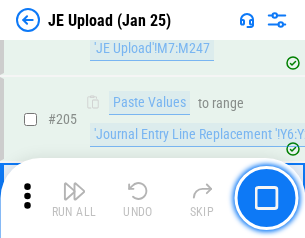 scroll, scrollTop: 4826, scrollLeft: 0, axis: vertical 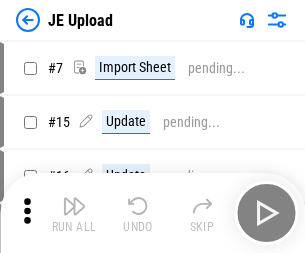 click at bounding box center (74, 206) 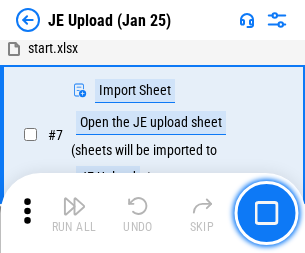 scroll, scrollTop: 145, scrollLeft: 0, axis: vertical 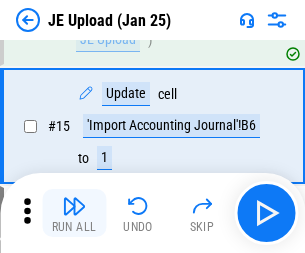 click at bounding box center (74, 206) 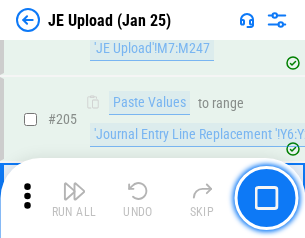 scroll, scrollTop: 4826, scrollLeft: 0, axis: vertical 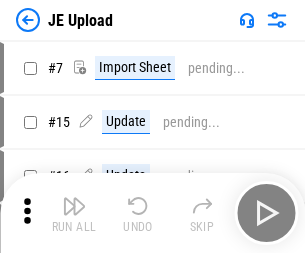 click at bounding box center (74, 206) 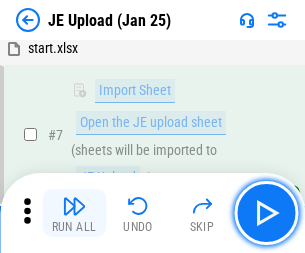 scroll, scrollTop: 145, scrollLeft: 0, axis: vertical 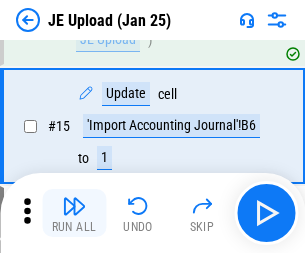 click at bounding box center [74, 206] 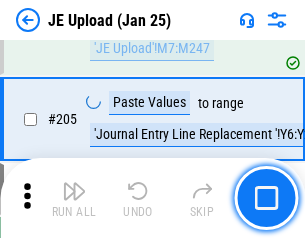 scroll, scrollTop: 4826, scrollLeft: 0, axis: vertical 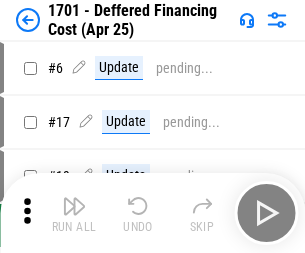 click at bounding box center [74, 206] 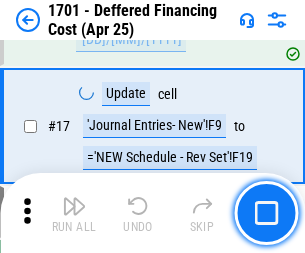 scroll, scrollTop: 240, scrollLeft: 0, axis: vertical 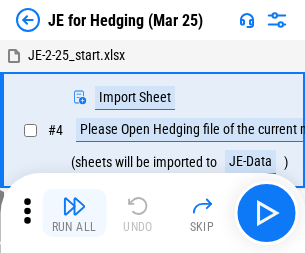 click at bounding box center [74, 206] 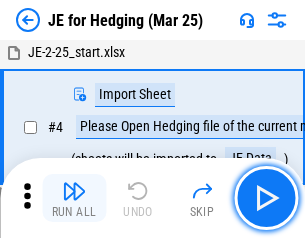 scroll, scrollTop: 113, scrollLeft: 0, axis: vertical 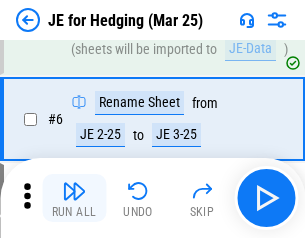 click at bounding box center [74, 191] 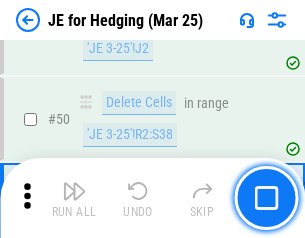 scroll, scrollTop: 1295, scrollLeft: 0, axis: vertical 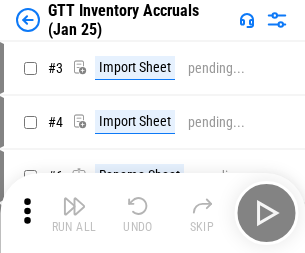 click at bounding box center (74, 206) 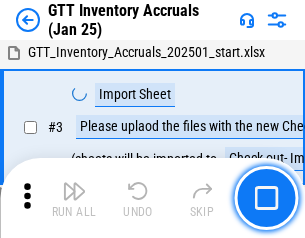 scroll, scrollTop: 129, scrollLeft: 0, axis: vertical 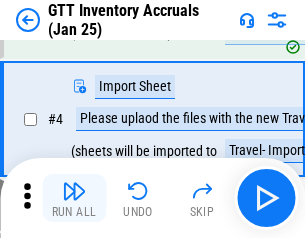 click at bounding box center (74, 191) 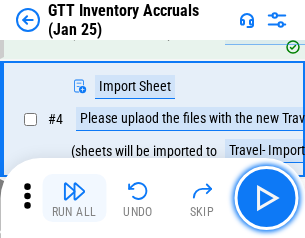 scroll, scrollTop: 231, scrollLeft: 0, axis: vertical 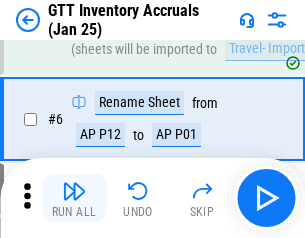 click at bounding box center (74, 191) 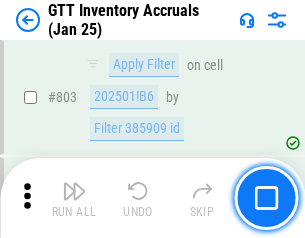 scroll, scrollTop: 15180, scrollLeft: 0, axis: vertical 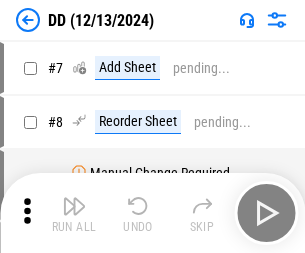 click at bounding box center (74, 206) 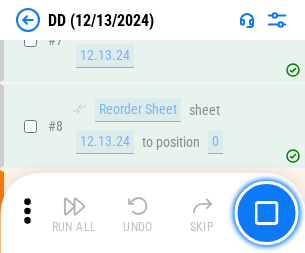 scroll, scrollTop: 193, scrollLeft: 0, axis: vertical 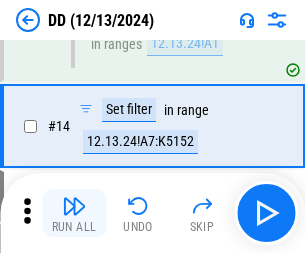 click at bounding box center [74, 206] 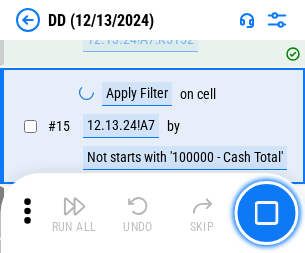 scroll, scrollTop: 514, scrollLeft: 0, axis: vertical 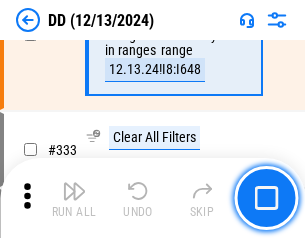 click at bounding box center [74, 191] 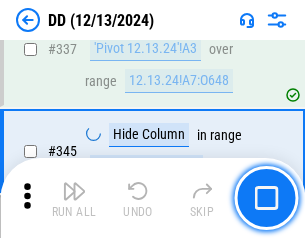 scroll, scrollTop: 9572, scrollLeft: 0, axis: vertical 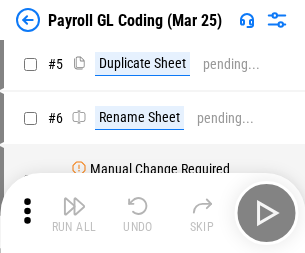 click at bounding box center (74, 206) 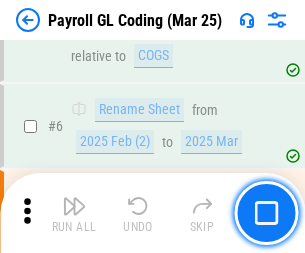 scroll, scrollTop: 240, scrollLeft: 0, axis: vertical 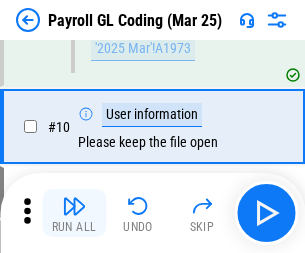 click at bounding box center [74, 206] 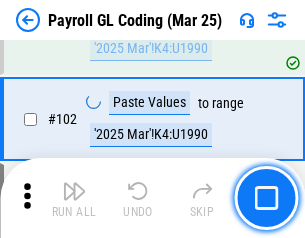 scroll, scrollTop: 4692, scrollLeft: 0, axis: vertical 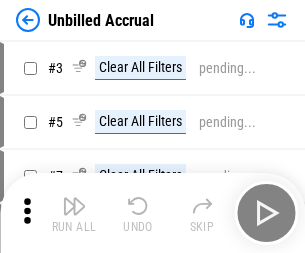click at bounding box center (74, 206) 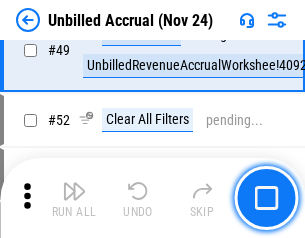 scroll, scrollTop: 1814, scrollLeft: 0, axis: vertical 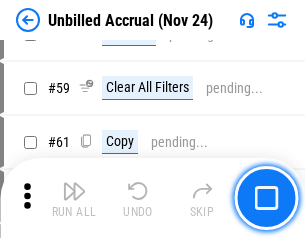 click at bounding box center (74, 191) 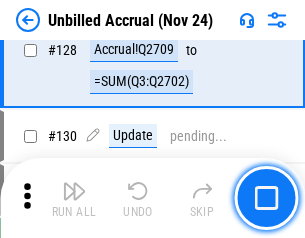scroll, scrollTop: 5957, scrollLeft: 0, axis: vertical 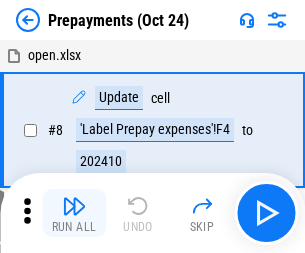 click at bounding box center (74, 206) 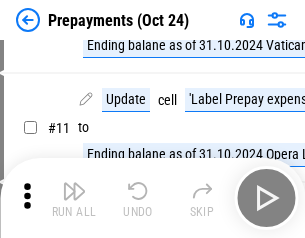 scroll, scrollTop: 125, scrollLeft: 0, axis: vertical 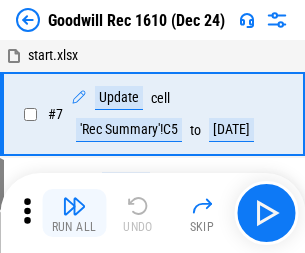 click at bounding box center [74, 206] 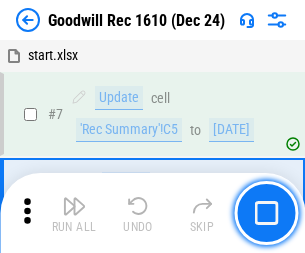 scroll, scrollTop: 342, scrollLeft: 0, axis: vertical 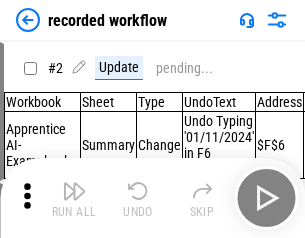 click at bounding box center (74, 191) 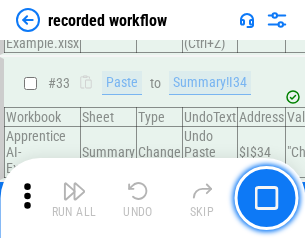 scroll, scrollTop: 6251, scrollLeft: 0, axis: vertical 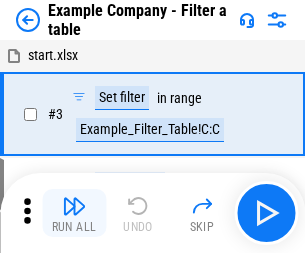 click at bounding box center [74, 206] 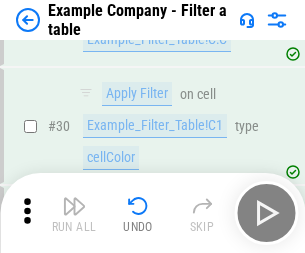 scroll, scrollTop: 1830, scrollLeft: 0, axis: vertical 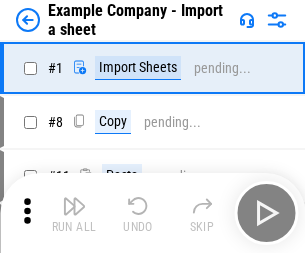 click at bounding box center (74, 206) 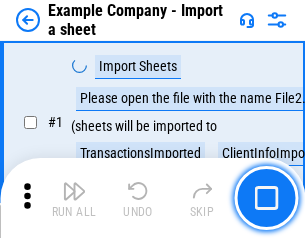 scroll, scrollTop: 168, scrollLeft: 0, axis: vertical 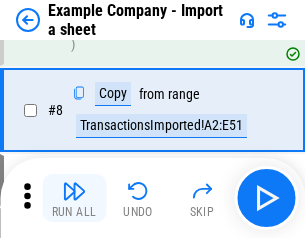 click at bounding box center (74, 191) 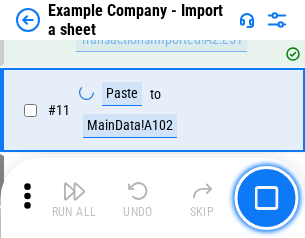 scroll, scrollTop: 442, scrollLeft: 0, axis: vertical 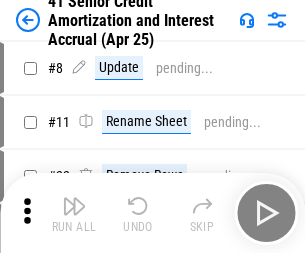 click at bounding box center [74, 206] 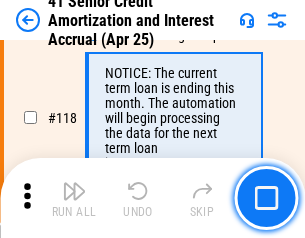 scroll, scrollTop: 1887, scrollLeft: 0, axis: vertical 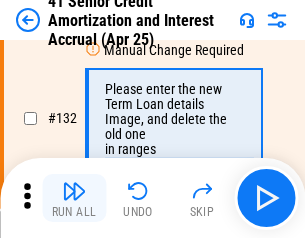 click at bounding box center (74, 191) 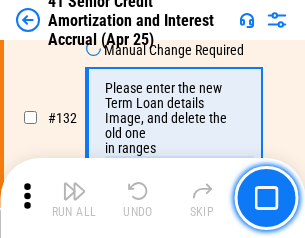scroll, scrollTop: 2090, scrollLeft: 0, axis: vertical 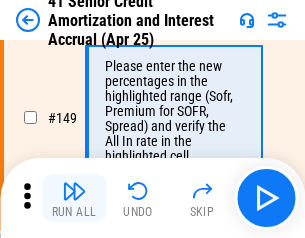 click at bounding box center [74, 191] 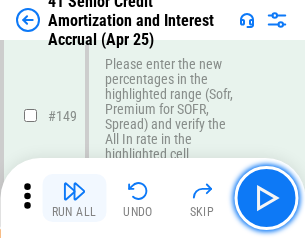 scroll, scrollTop: 2300, scrollLeft: 0, axis: vertical 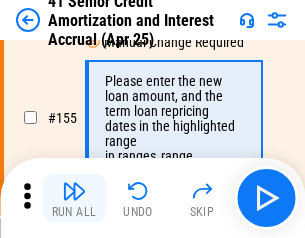 click at bounding box center [74, 191] 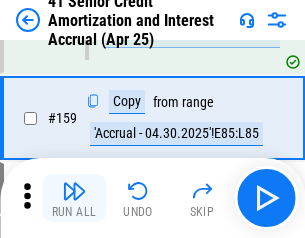 click at bounding box center [74, 191] 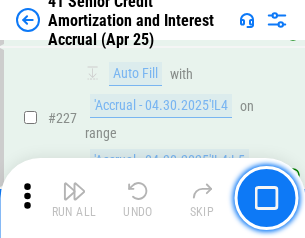 scroll, scrollTop: 4479, scrollLeft: 0, axis: vertical 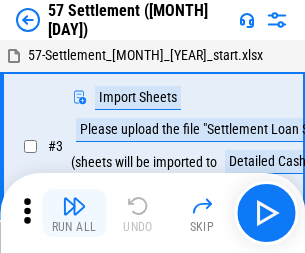 click at bounding box center (74, 206) 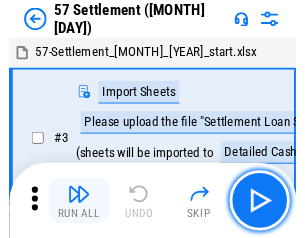 scroll, scrollTop: 19, scrollLeft: 0, axis: vertical 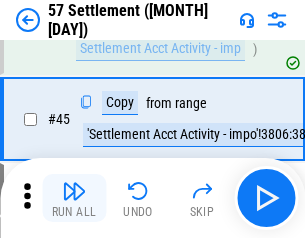 click at bounding box center (74, 191) 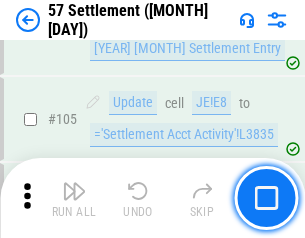 scroll, scrollTop: 1263, scrollLeft: 0, axis: vertical 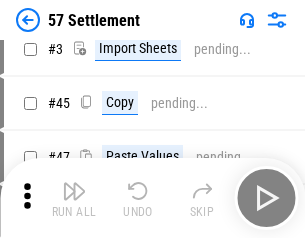 click at bounding box center [74, 191] 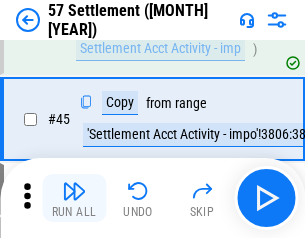 click at bounding box center [74, 191] 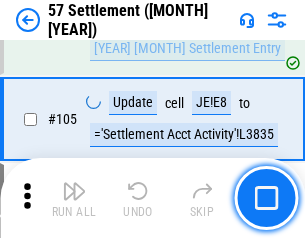 scroll, scrollTop: 1263, scrollLeft: 0, axis: vertical 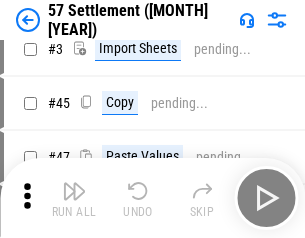 click at bounding box center (74, 191) 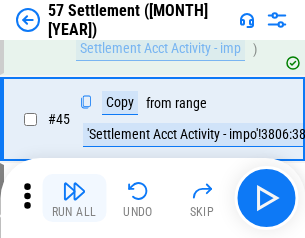 click at bounding box center (74, 191) 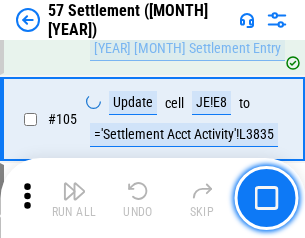 scroll, scrollTop: 1263, scrollLeft: 0, axis: vertical 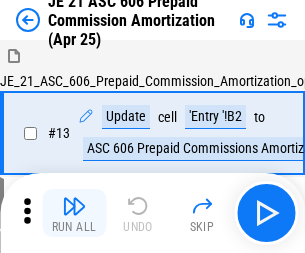 click at bounding box center [74, 206] 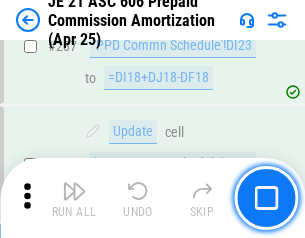 scroll, scrollTop: 3680, scrollLeft: 0, axis: vertical 